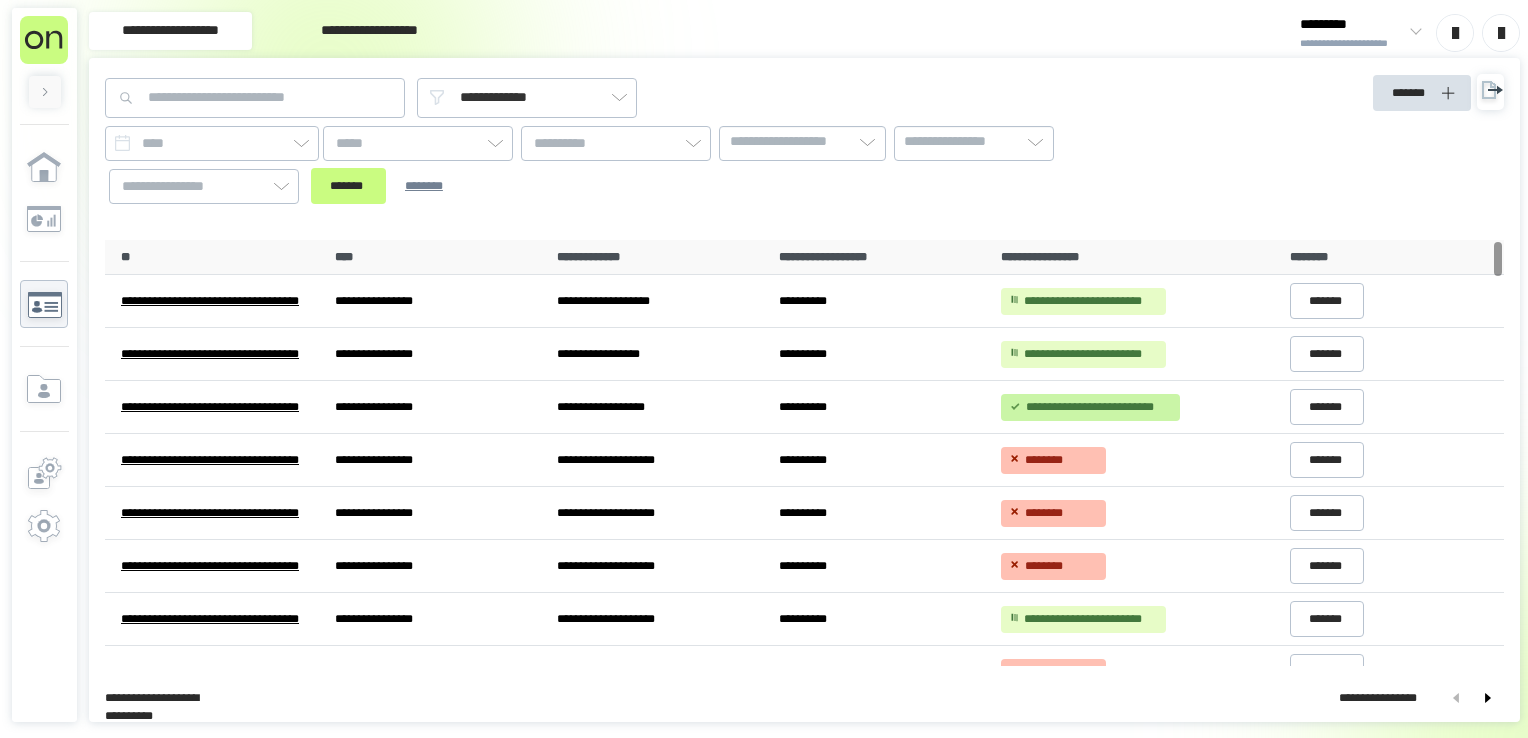 scroll, scrollTop: 0, scrollLeft: 0, axis: both 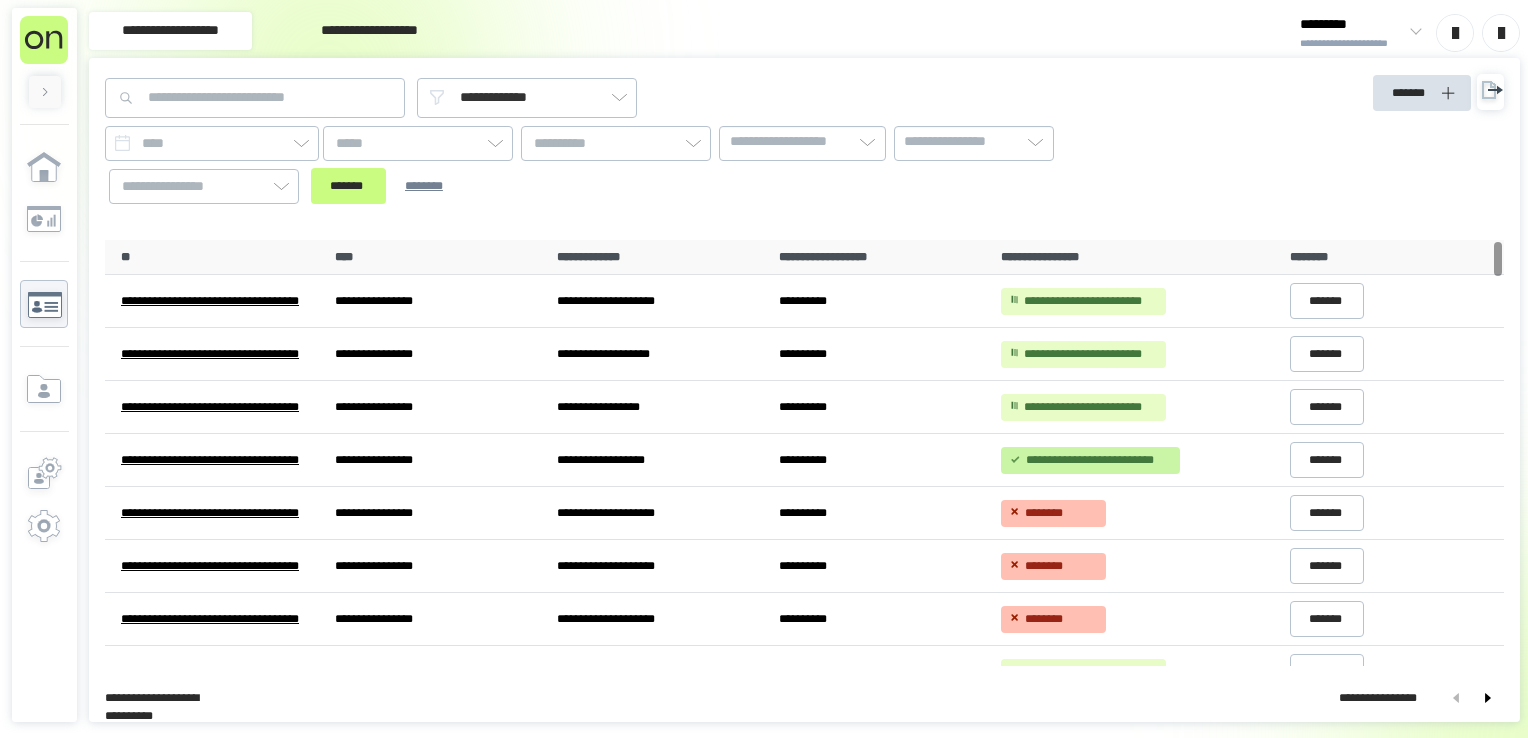 click on "**********" at bounding box center (628, 165) 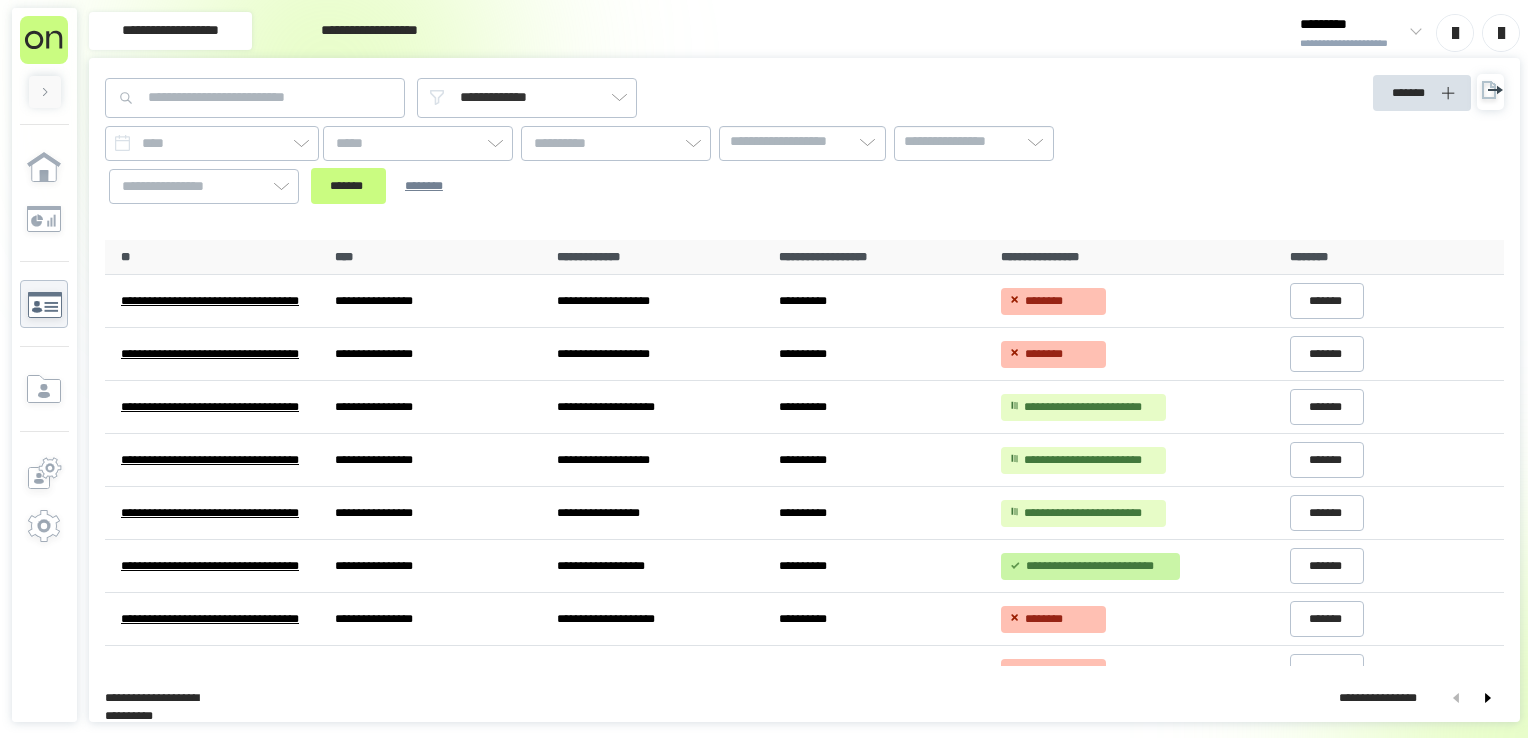 scroll, scrollTop: 0, scrollLeft: 0, axis: both 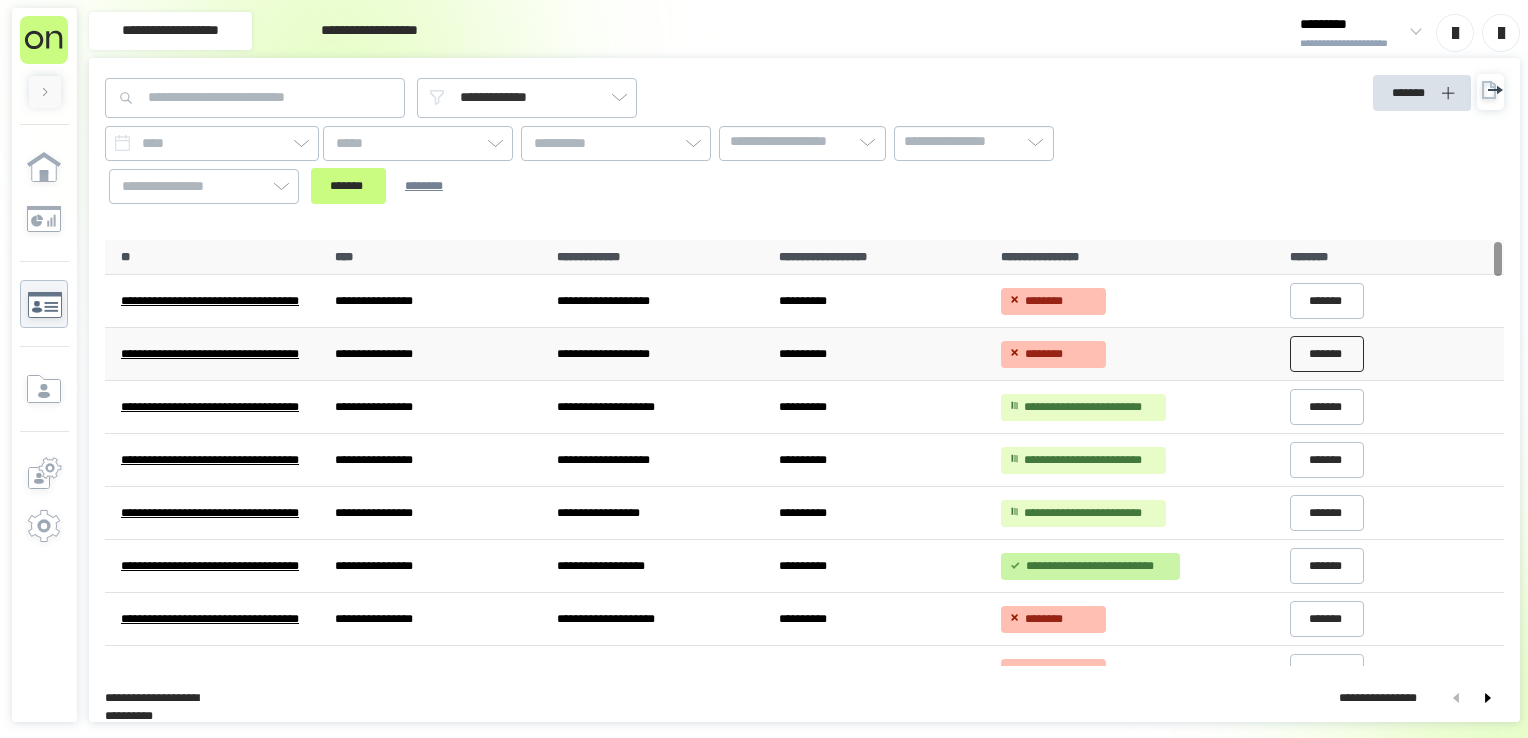 click on "*******" at bounding box center [1327, 354] 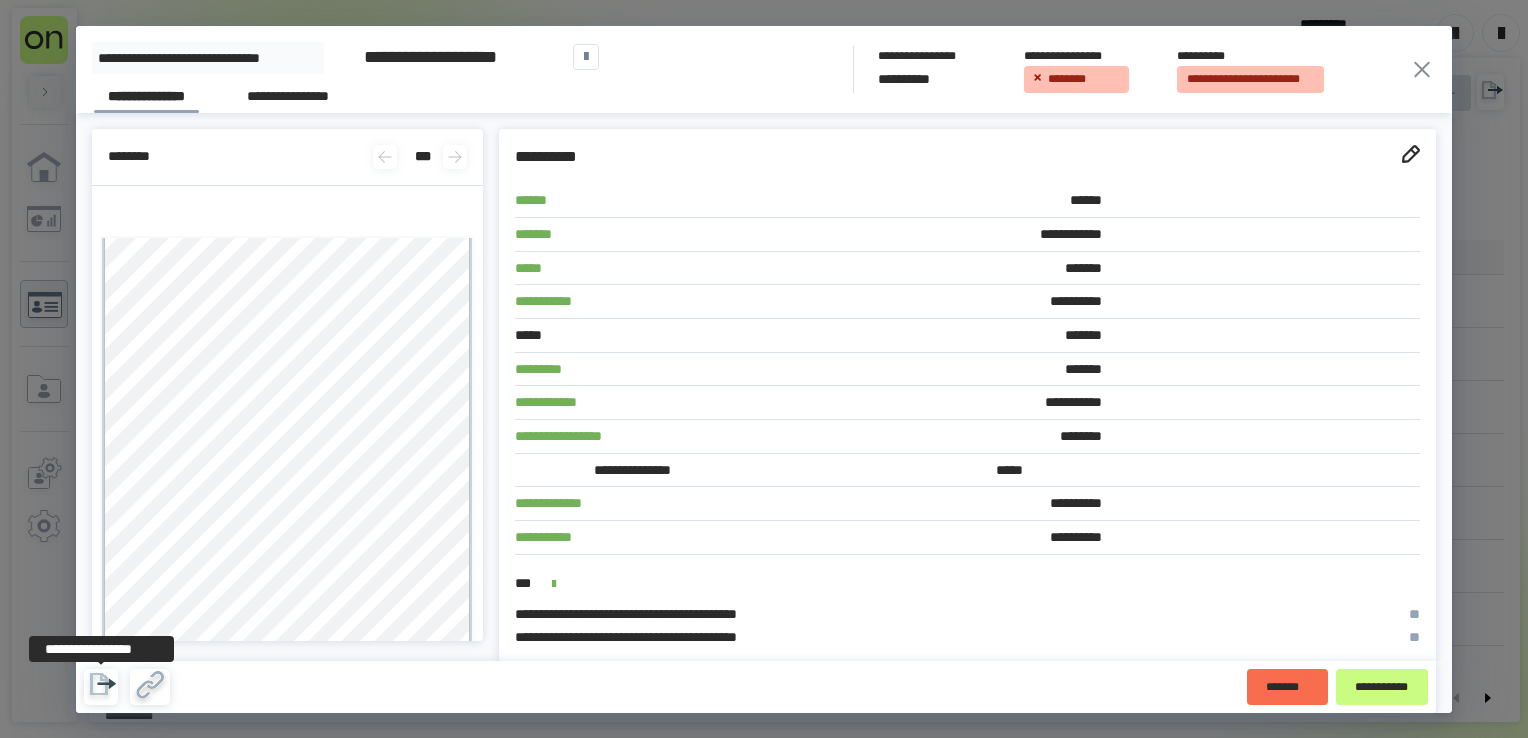 click 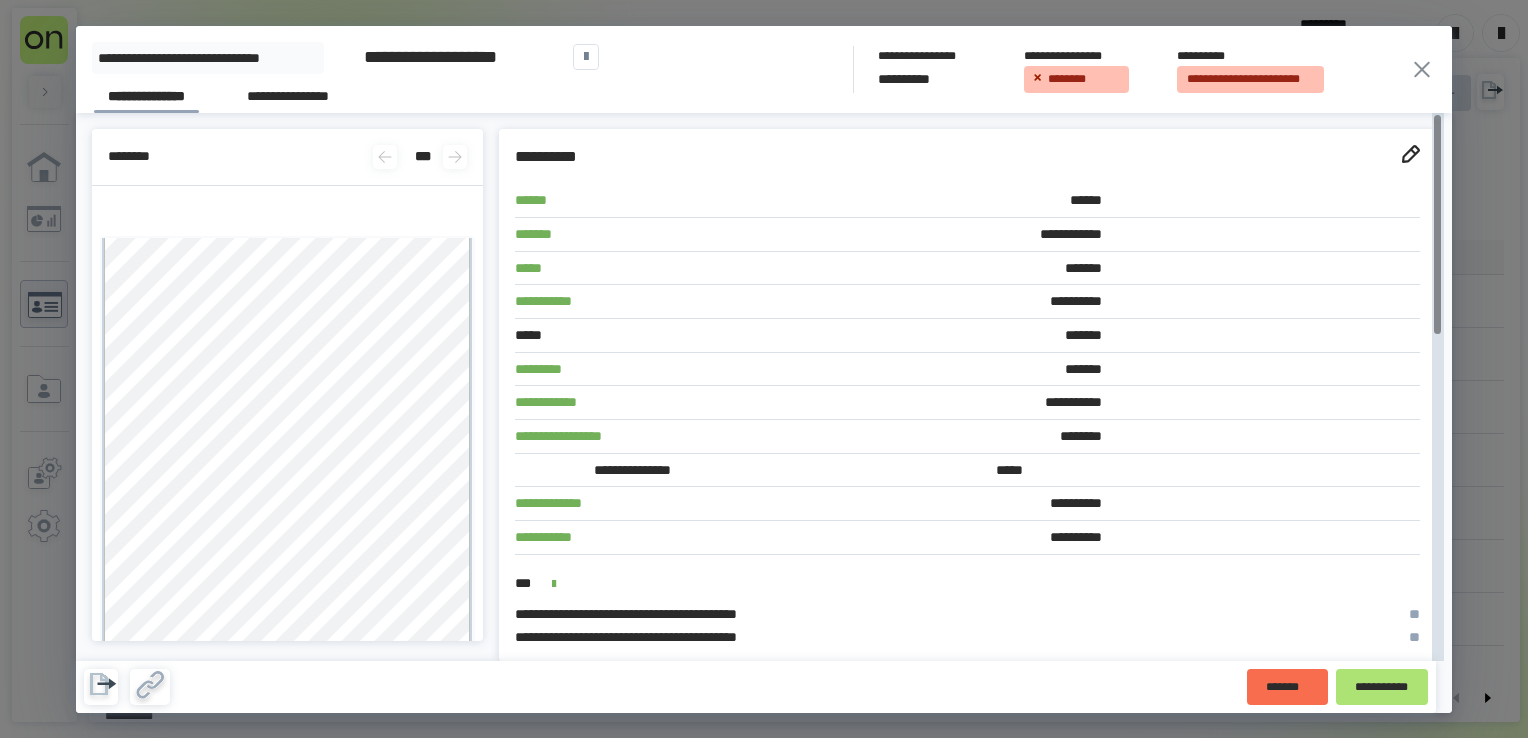 click on "**********" at bounding box center (1382, 686) 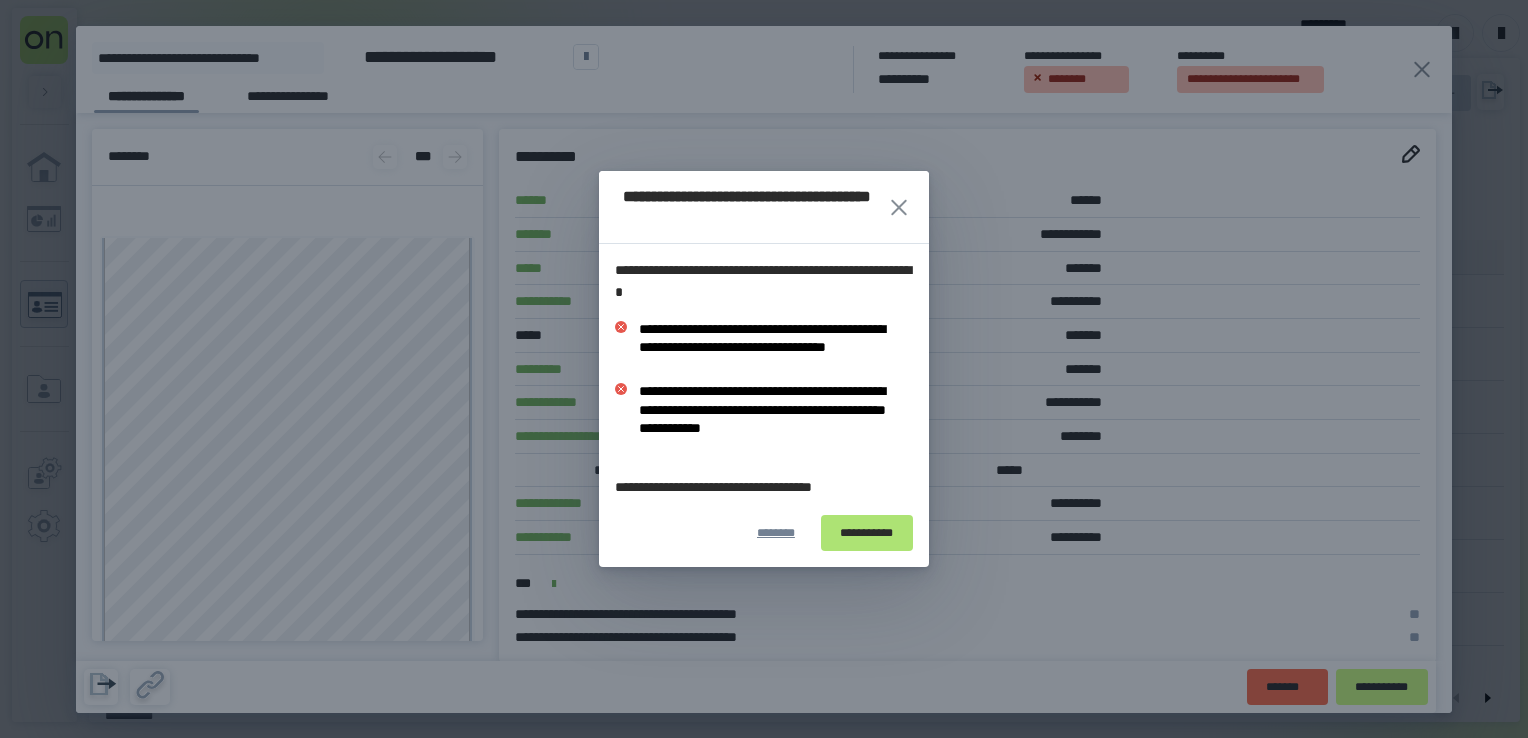 click on "**********" at bounding box center [867, 533] 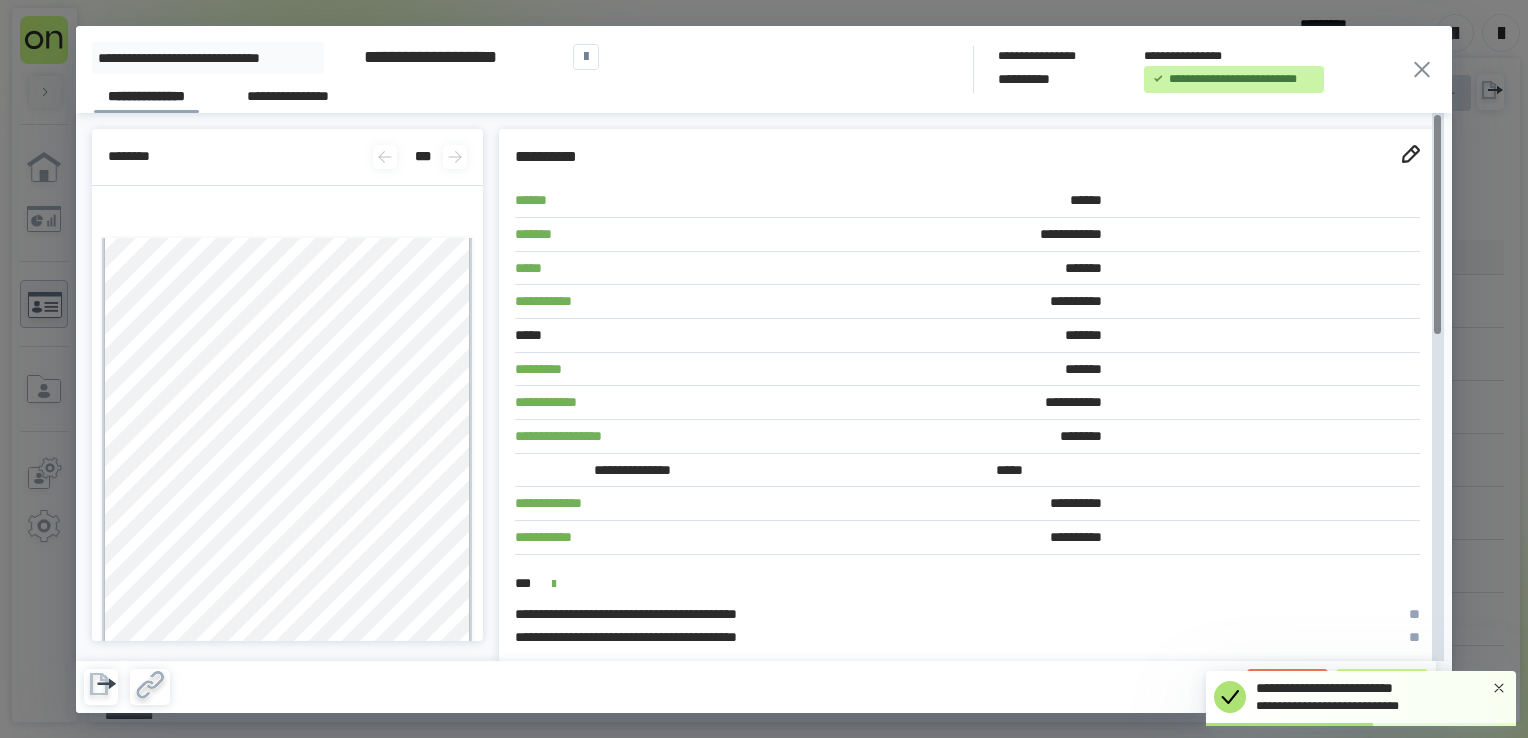 click 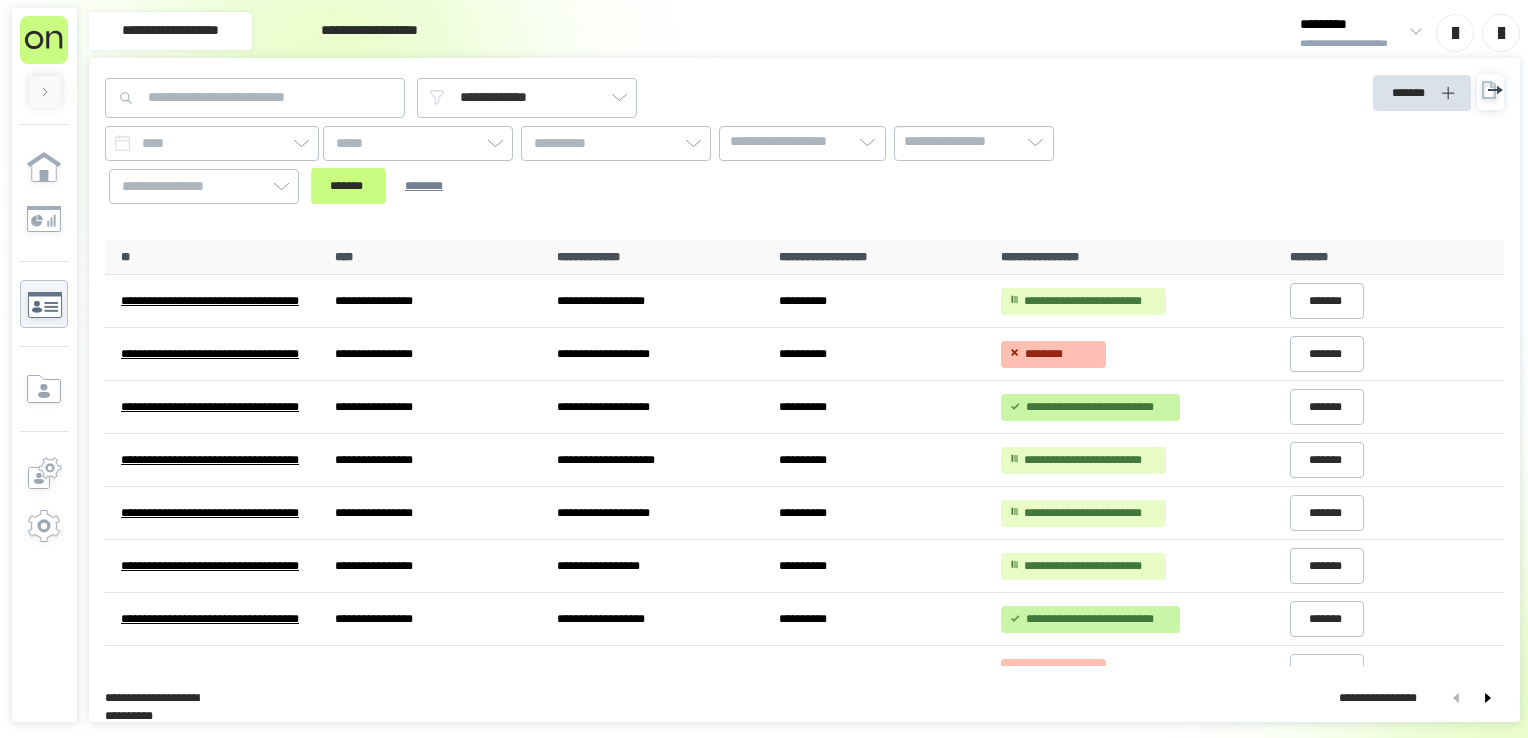 scroll, scrollTop: 0, scrollLeft: 0, axis: both 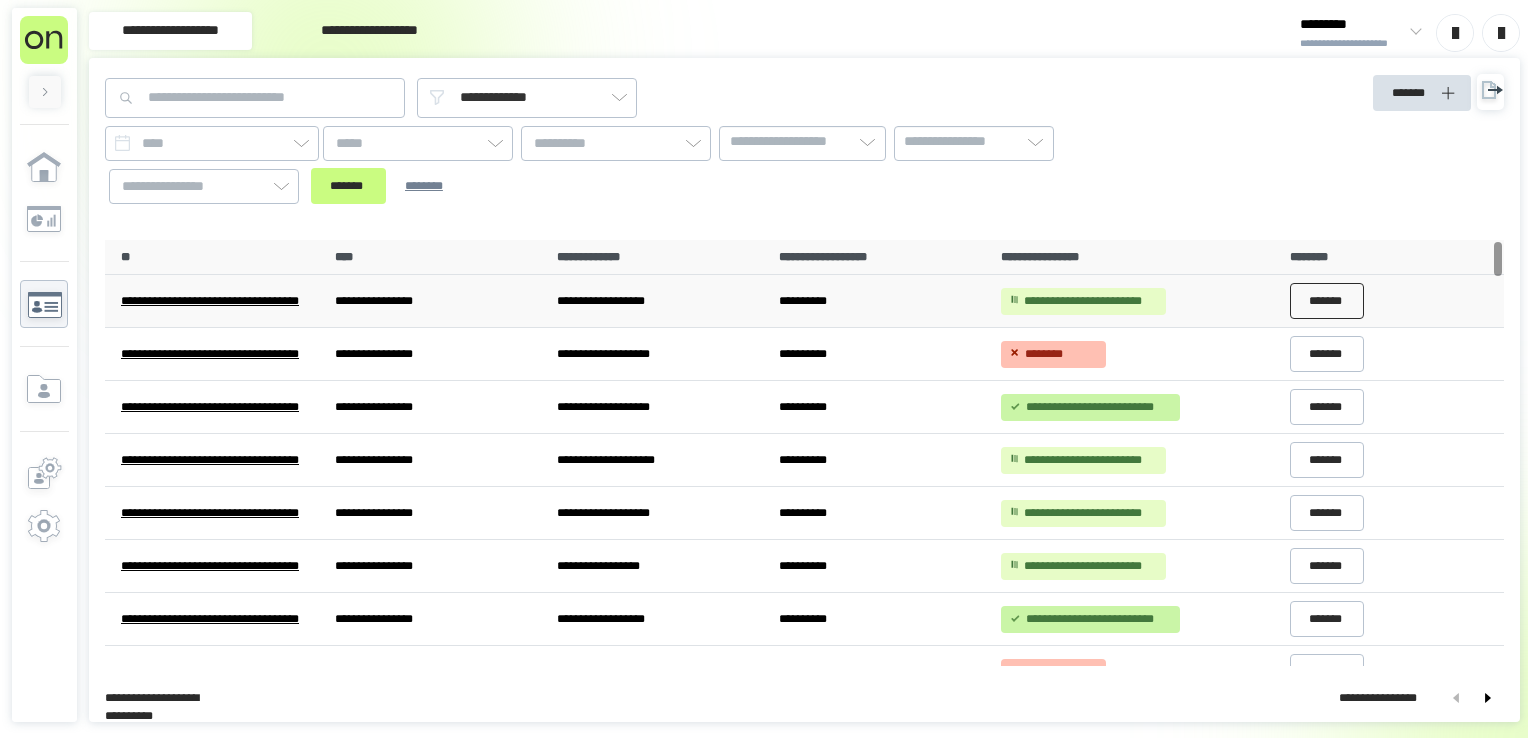 click on "*******" at bounding box center (1327, 301) 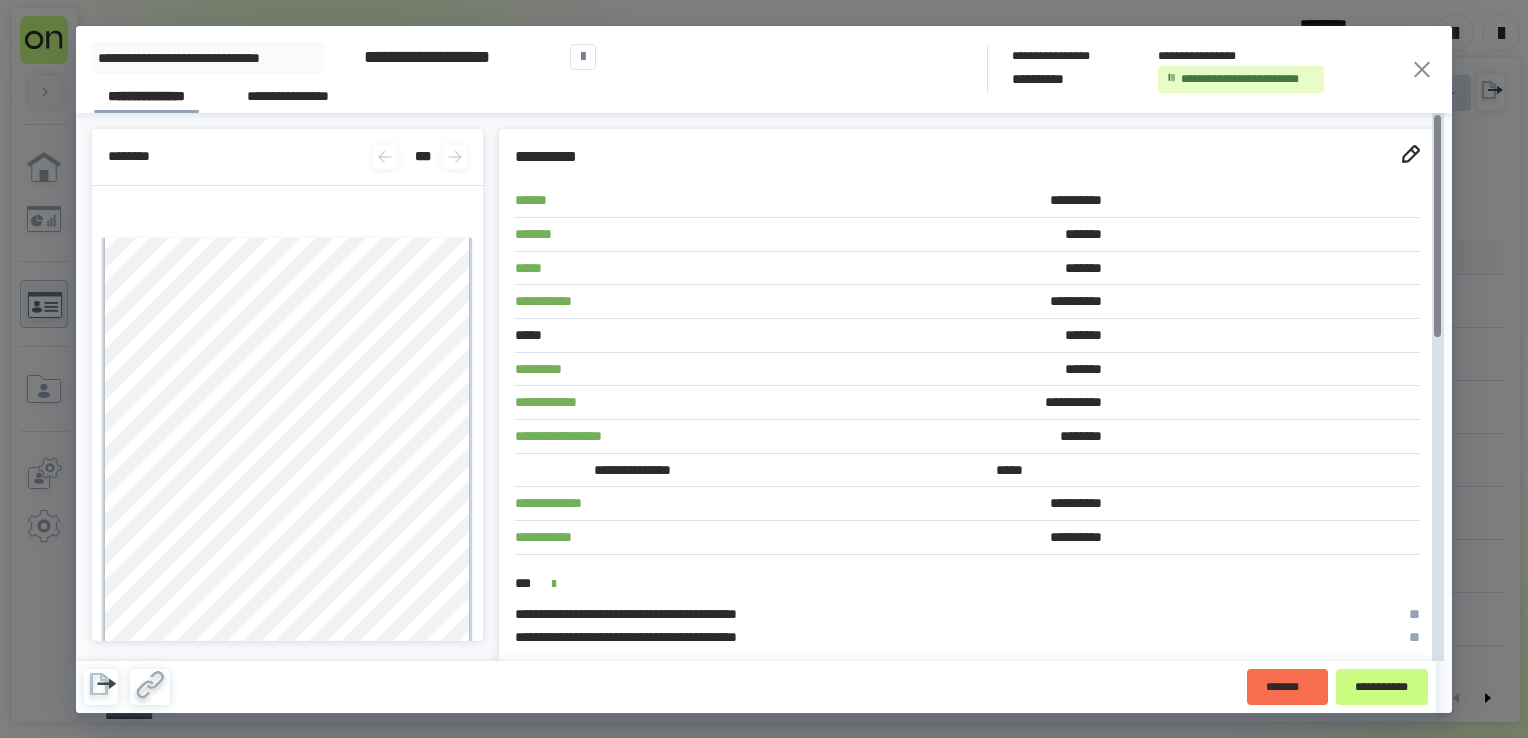 click 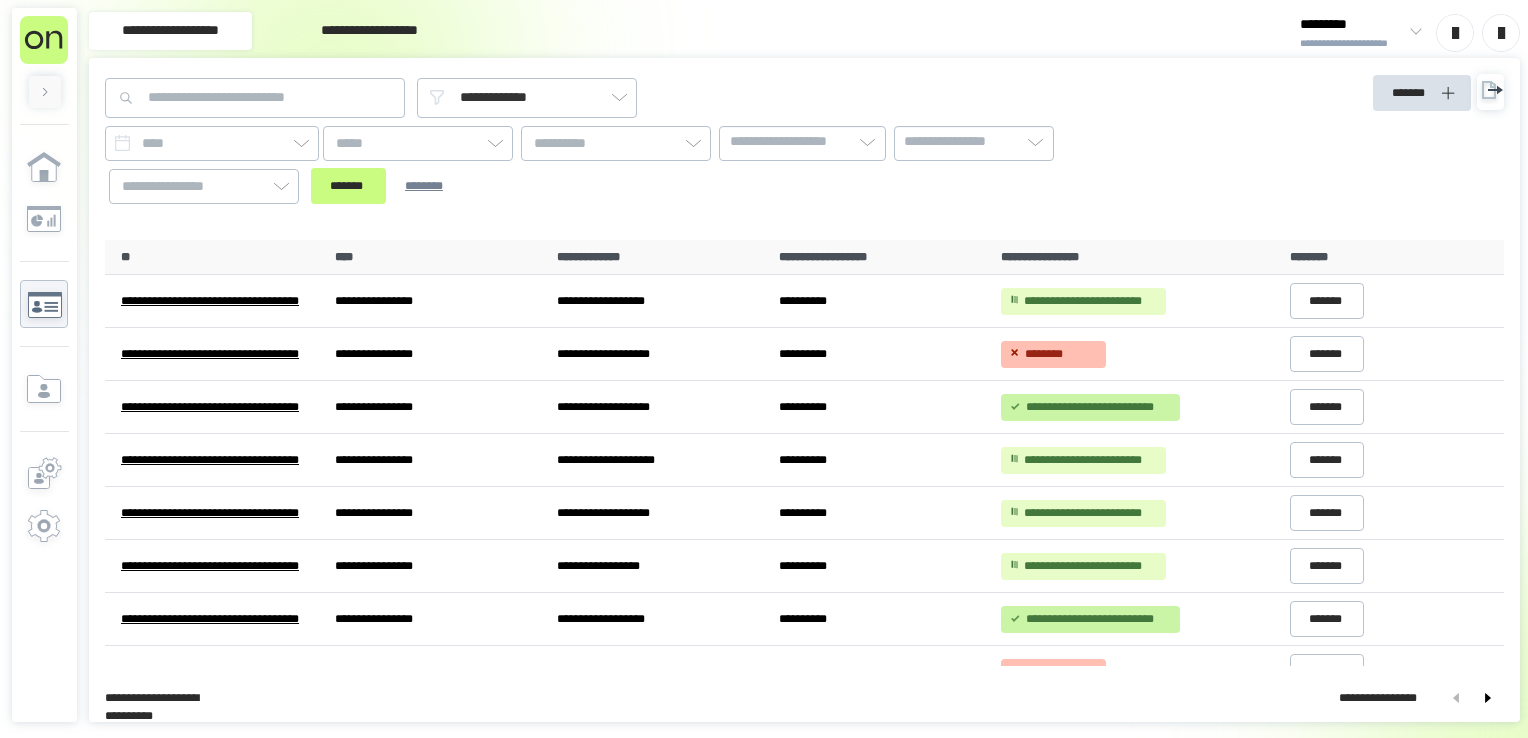 scroll, scrollTop: 0, scrollLeft: 0, axis: both 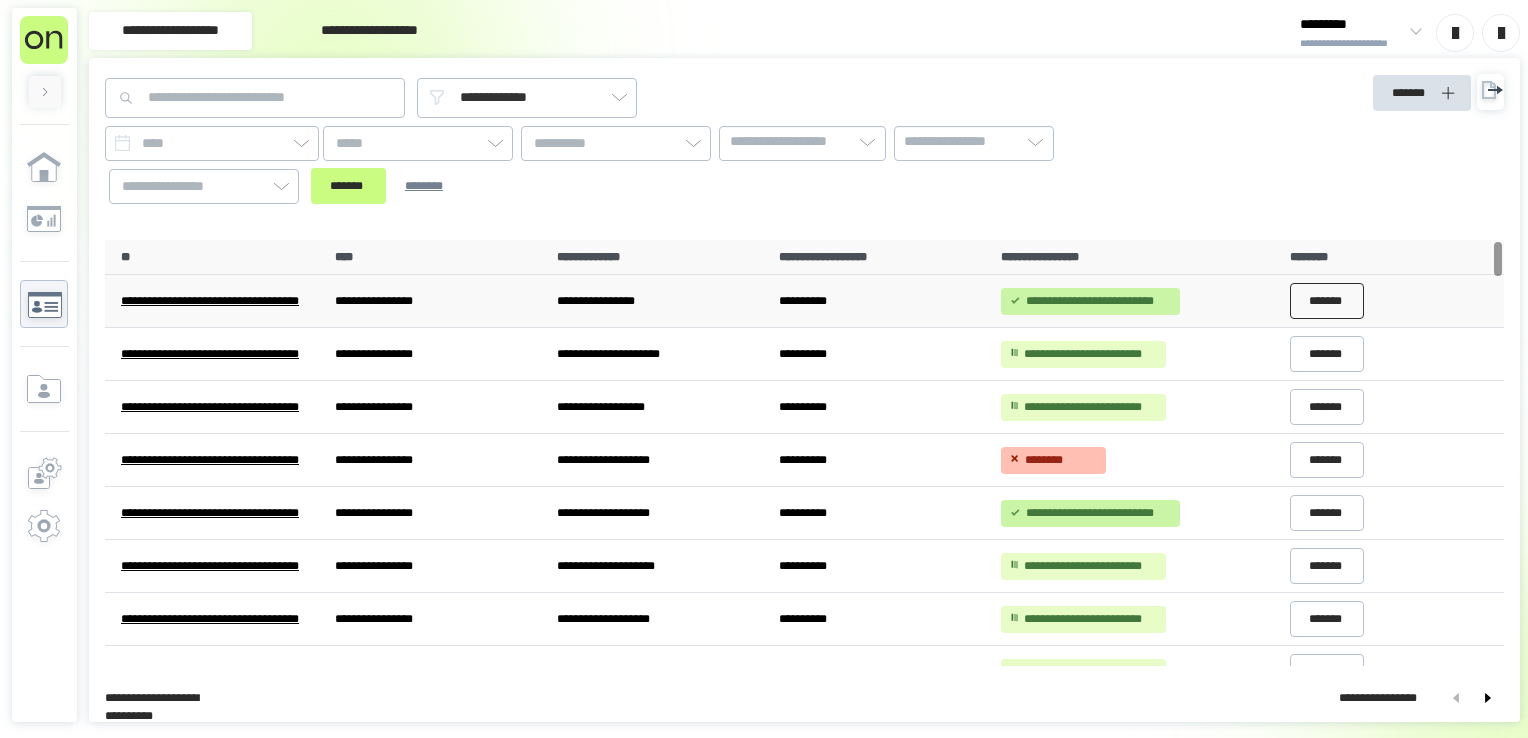 click on "*******" at bounding box center [1327, 301] 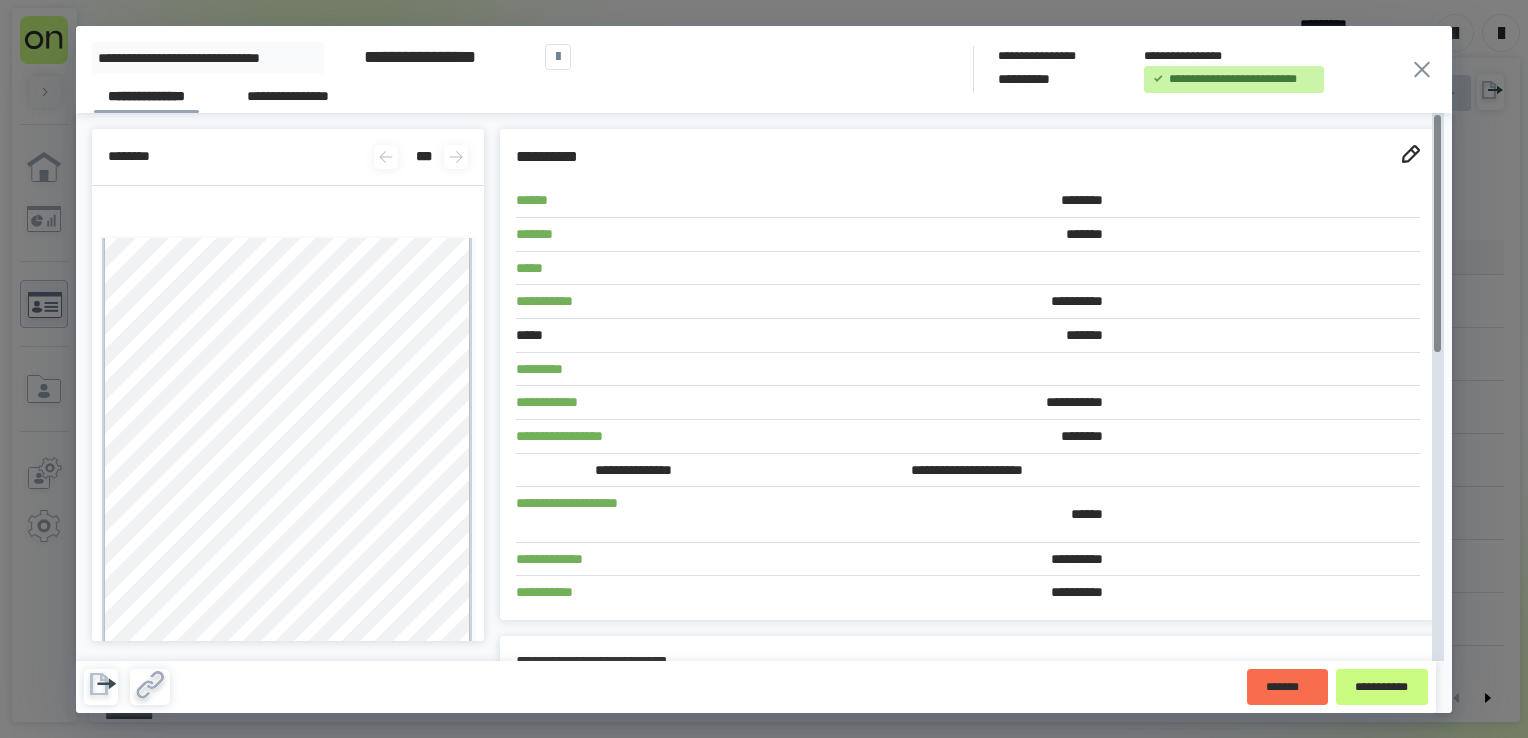 click 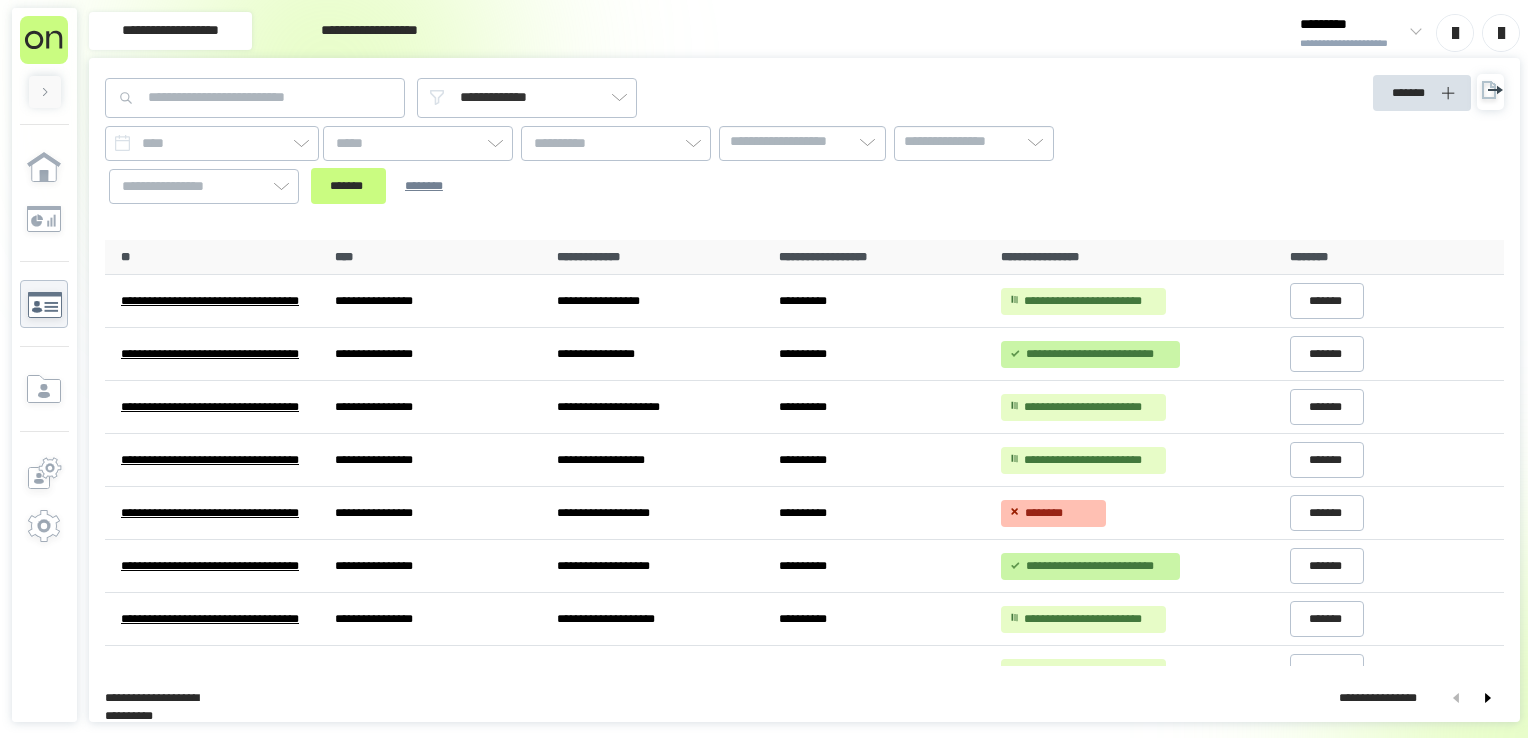 scroll, scrollTop: 0, scrollLeft: 0, axis: both 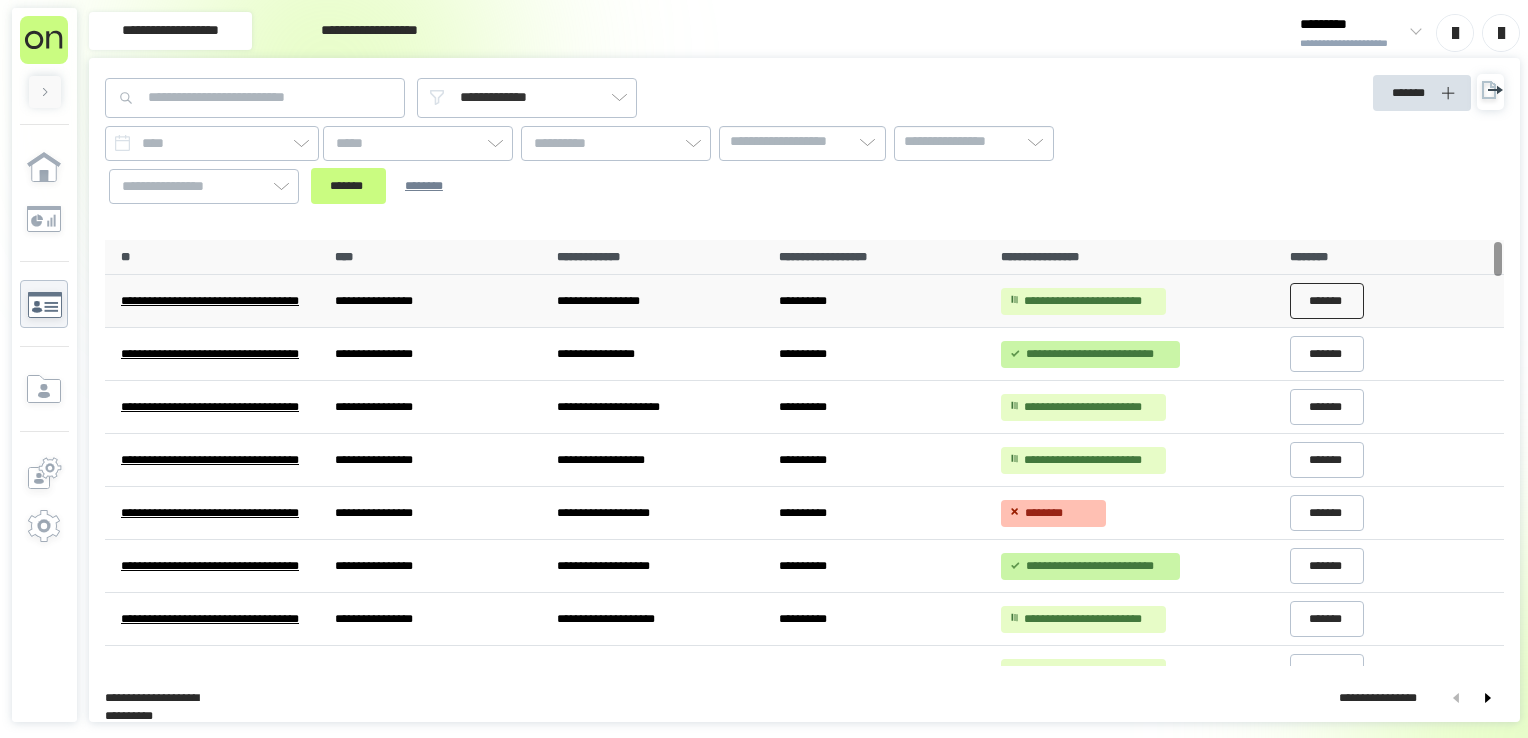 click on "*******" at bounding box center (1327, 301) 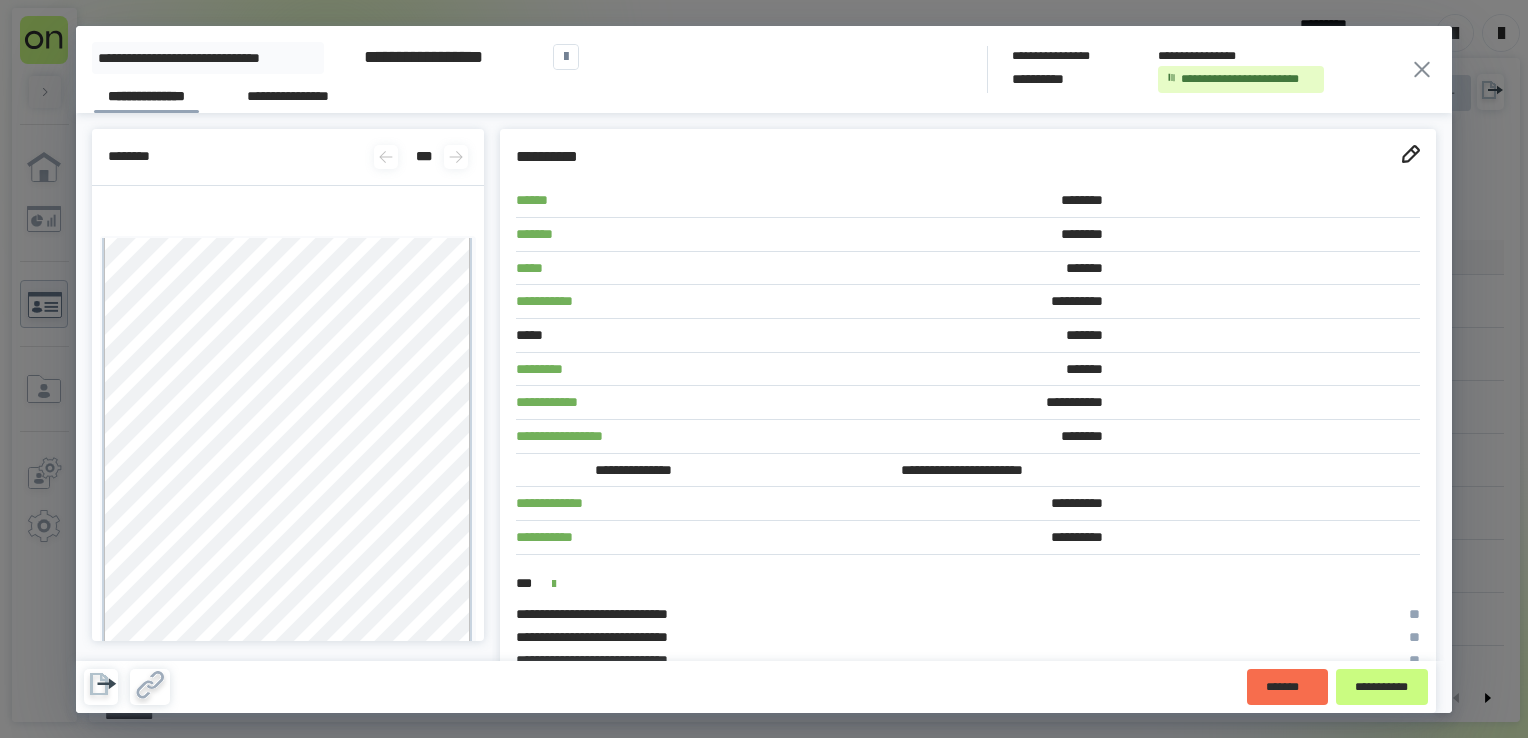 click 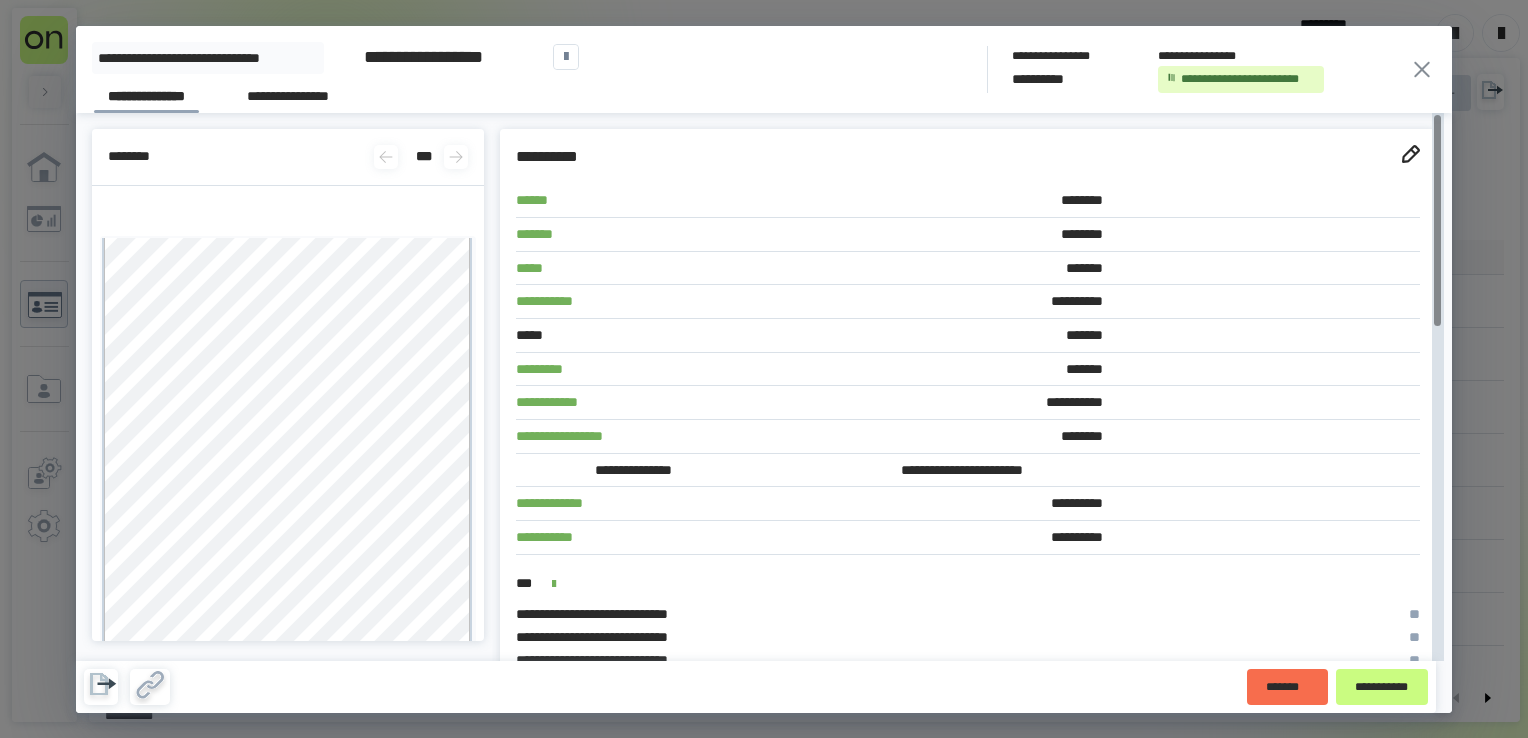 click 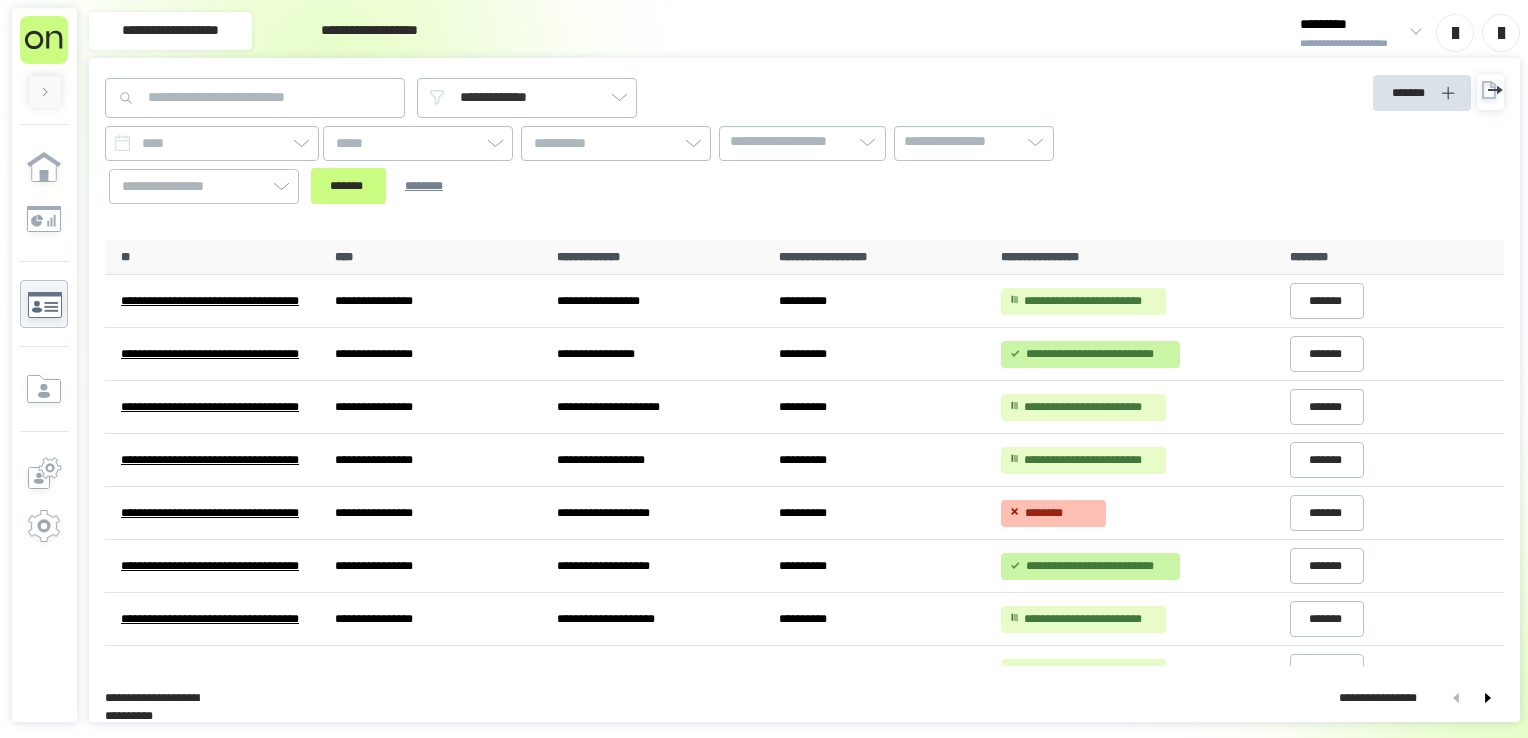scroll, scrollTop: 0, scrollLeft: 0, axis: both 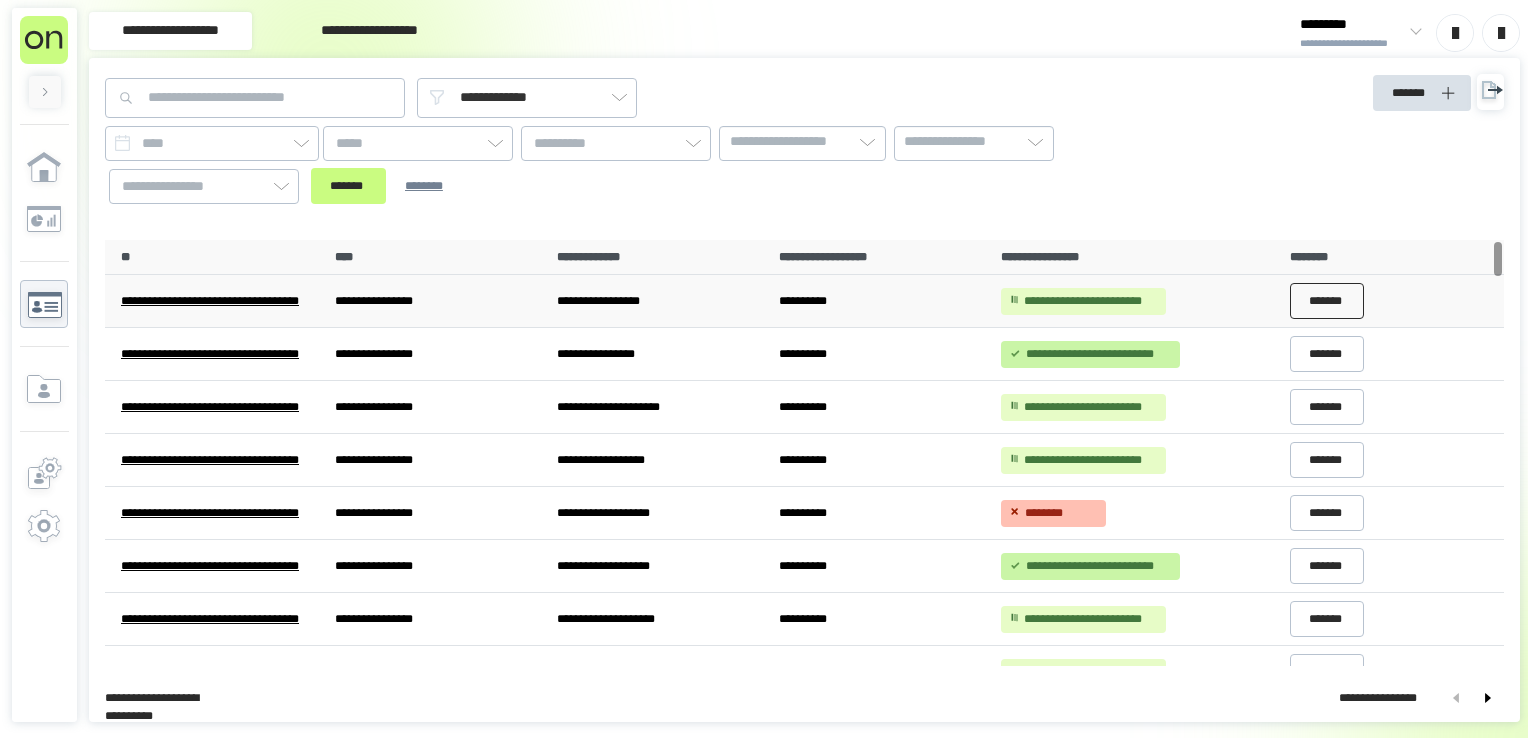 click on "*******" at bounding box center (1327, 301) 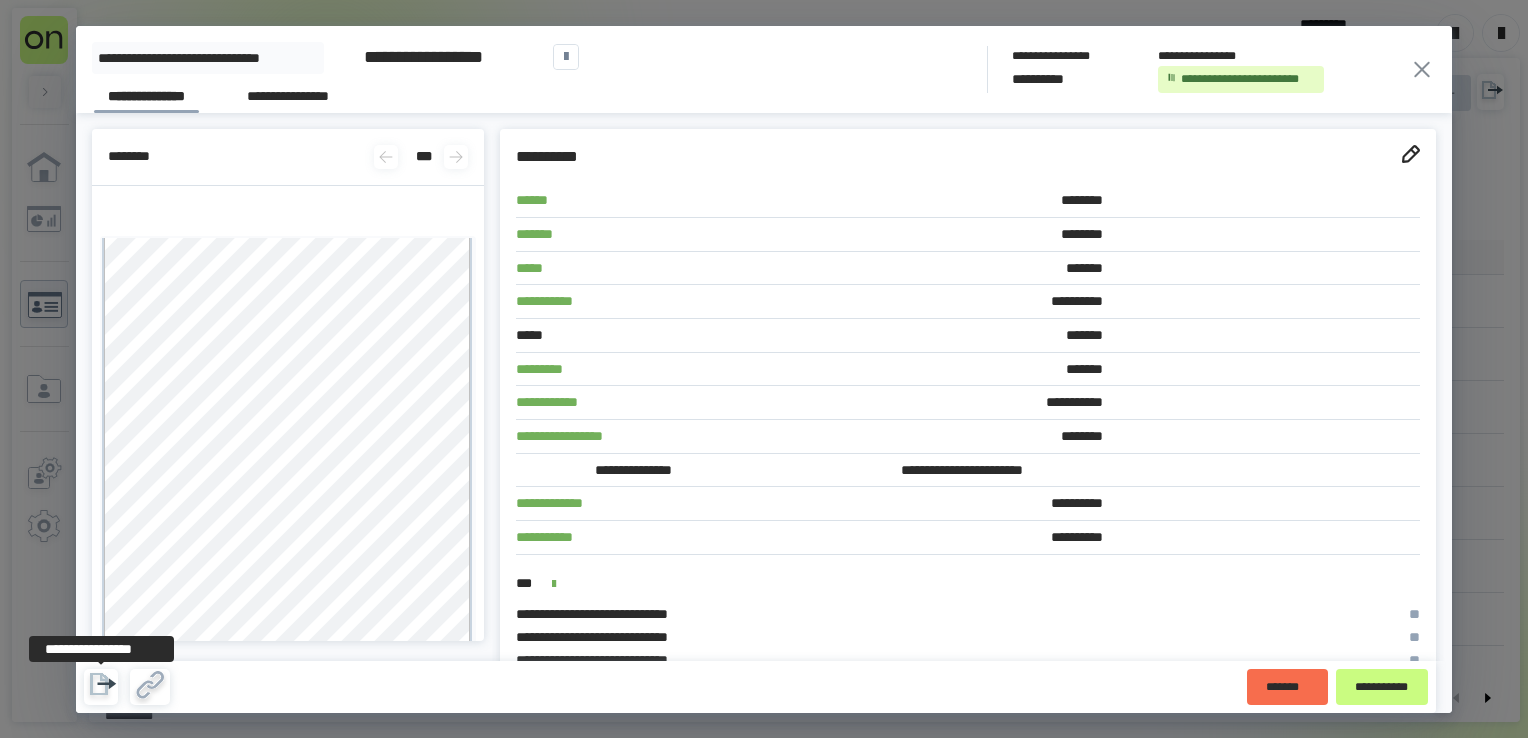 click 